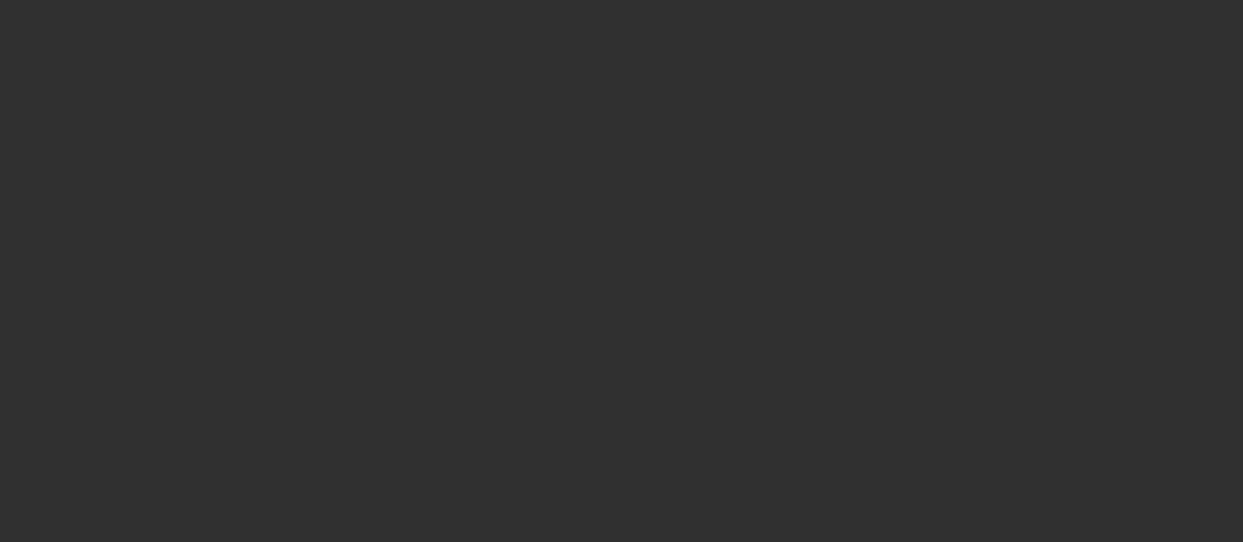scroll, scrollTop: 0, scrollLeft: 0, axis: both 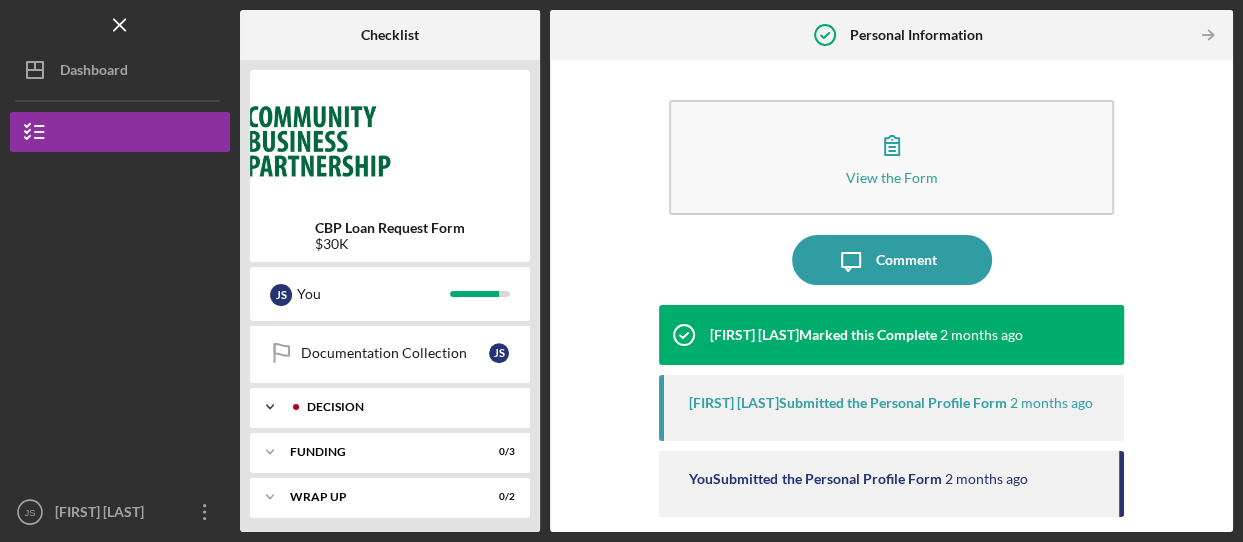 click on "Decision" at bounding box center (406, 407) 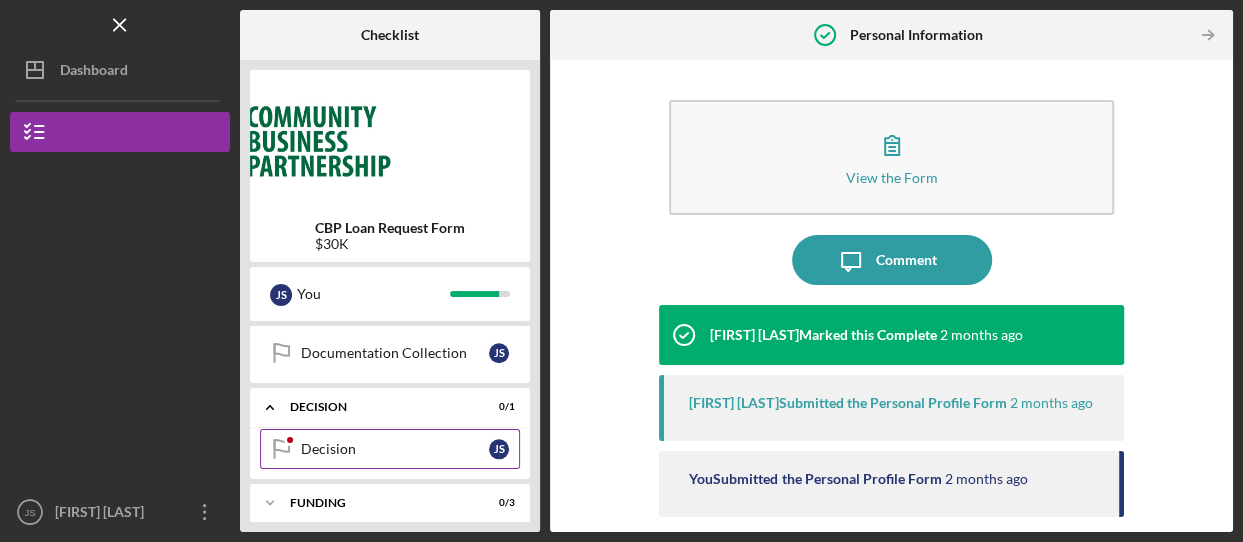 click on "Decision" at bounding box center [395, 449] 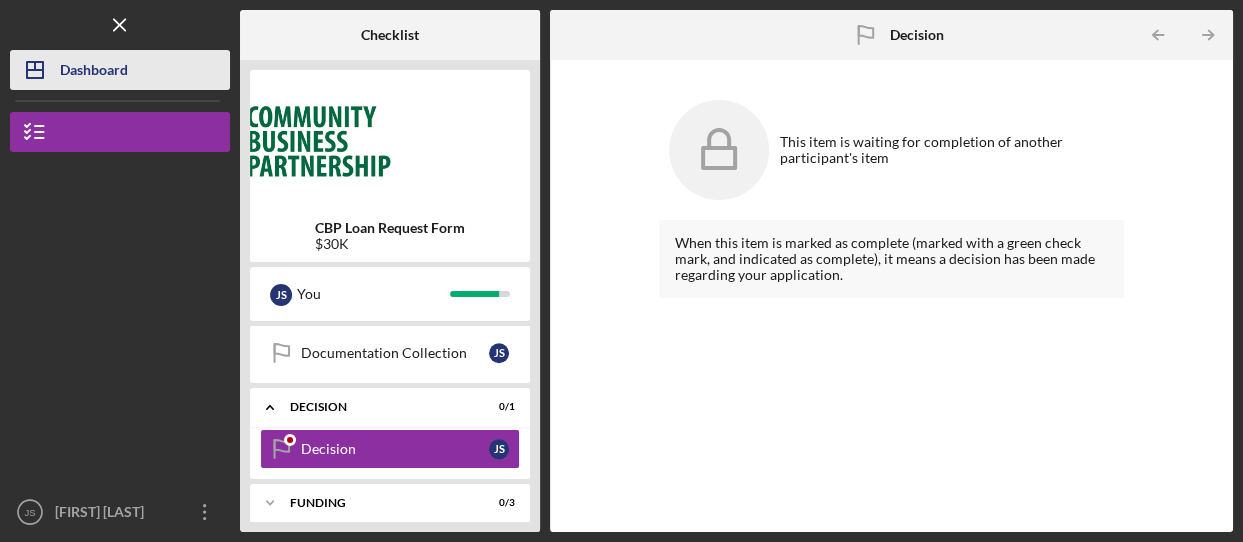 click on "Dashboard" at bounding box center [94, 72] 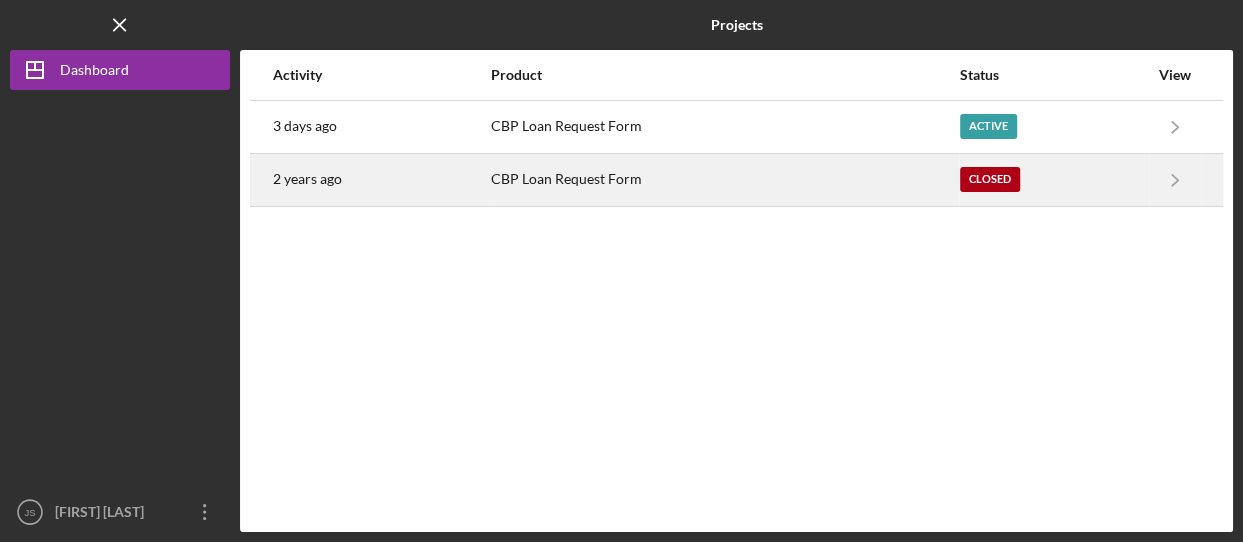 click on "CBP Loan Request Form" at bounding box center (724, 180) 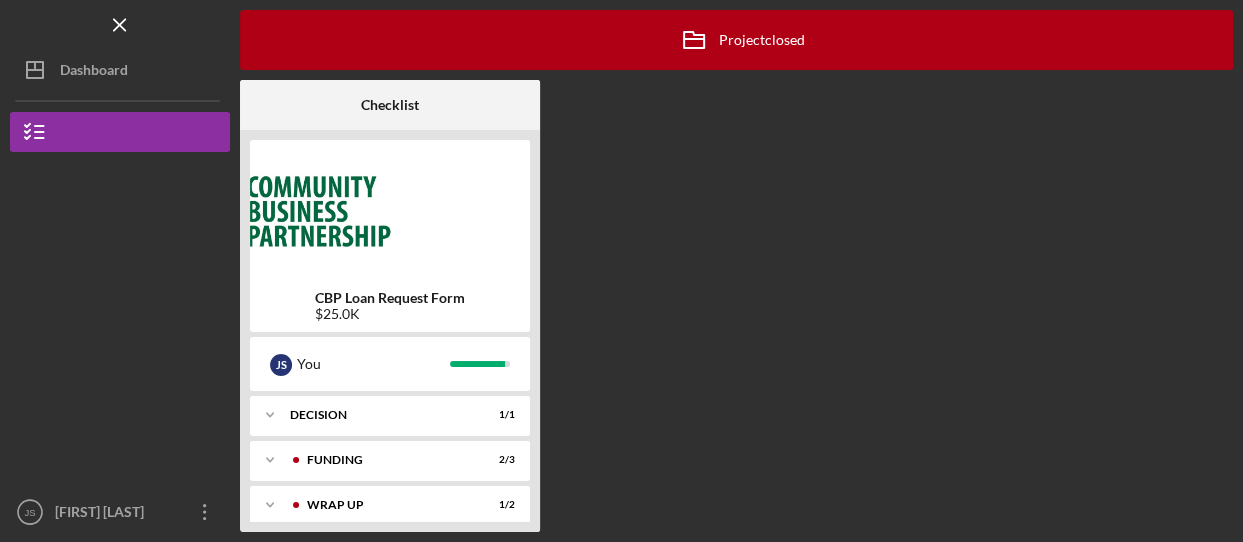 scroll, scrollTop: 1150, scrollLeft: 0, axis: vertical 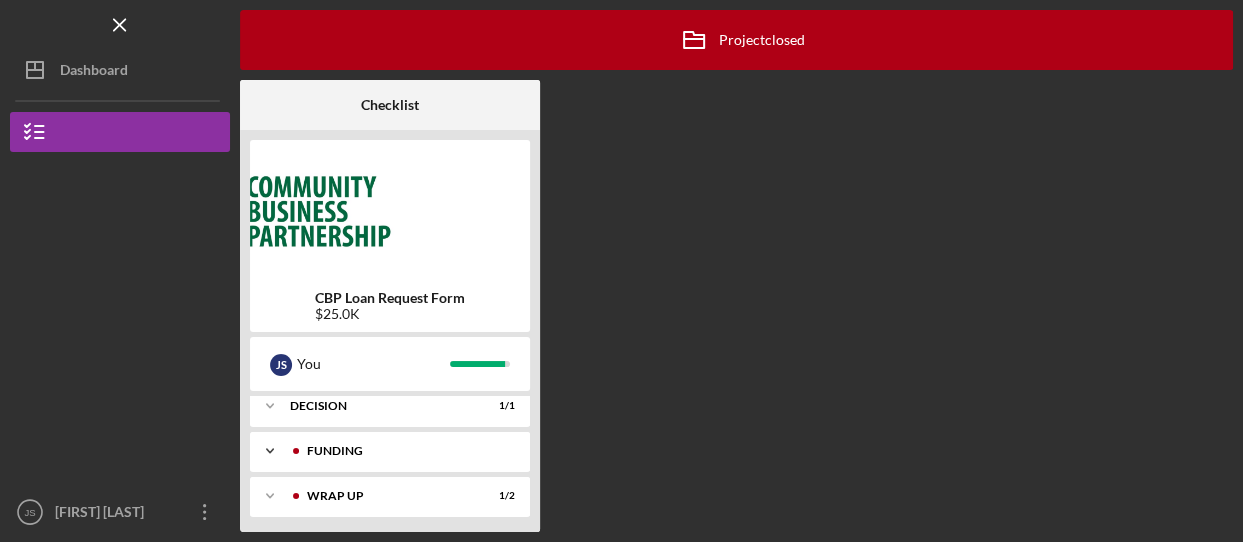 click on "Funding" at bounding box center [406, 451] 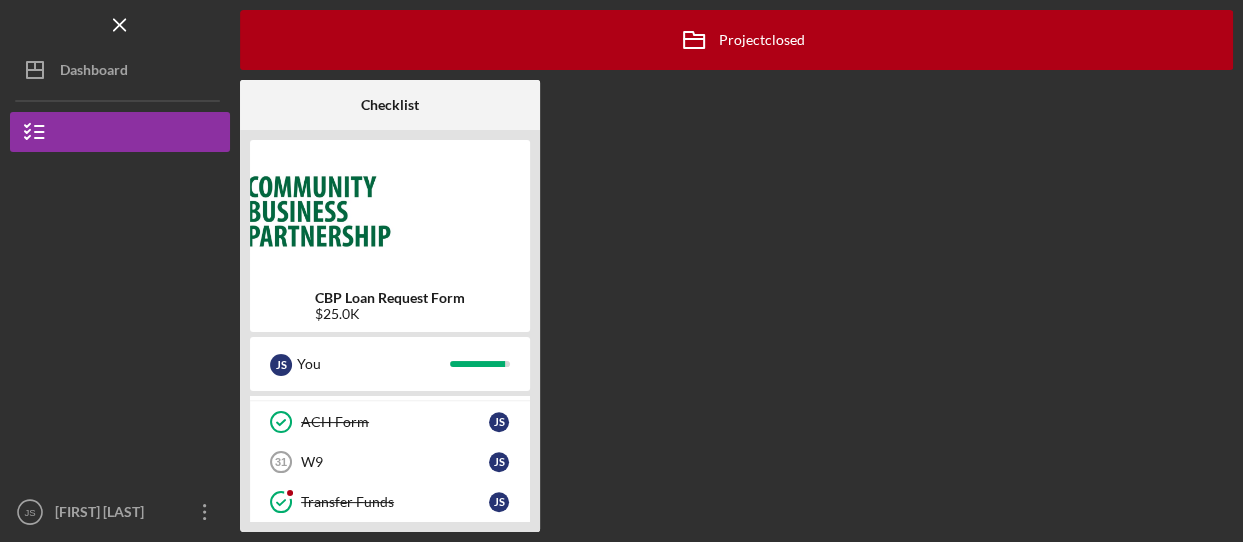 scroll, scrollTop: 1250, scrollLeft: 0, axis: vertical 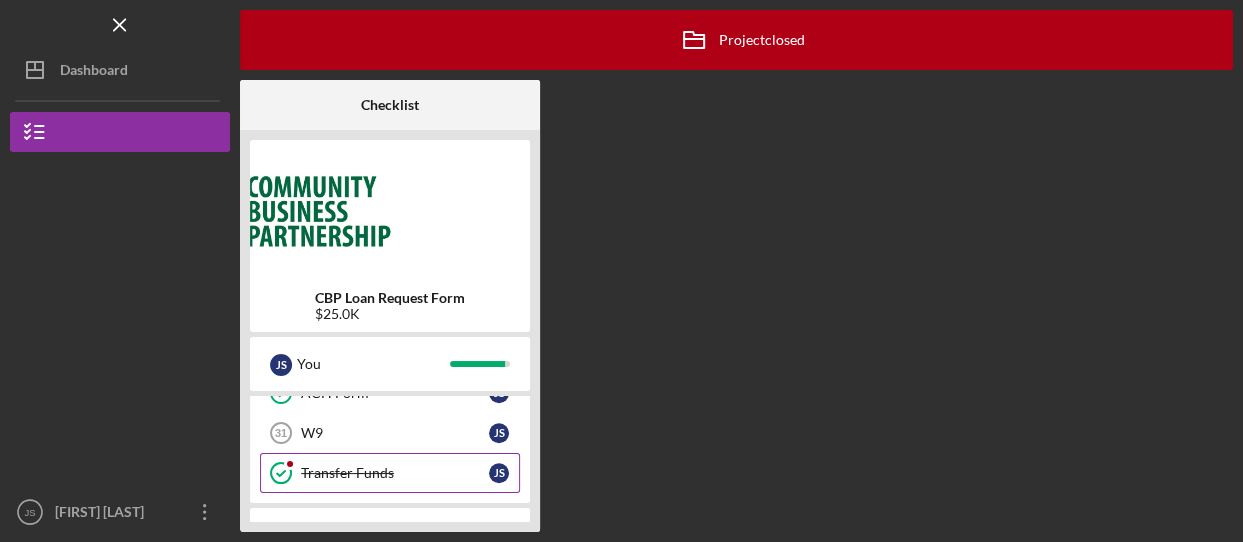 click on "Transfer Funds" at bounding box center [395, 473] 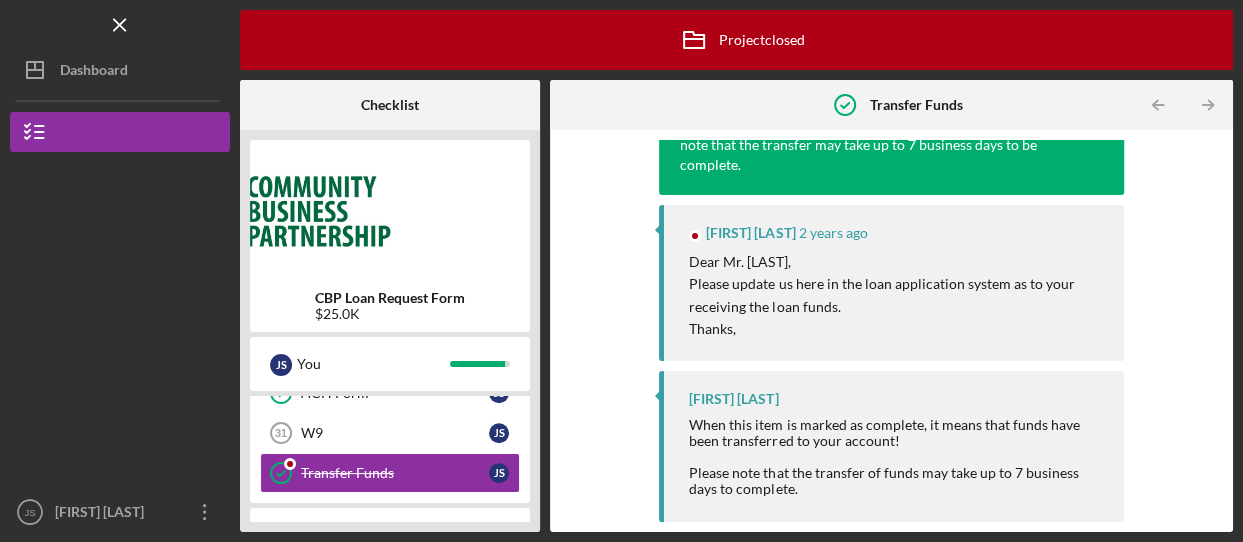 scroll, scrollTop: 140, scrollLeft: 0, axis: vertical 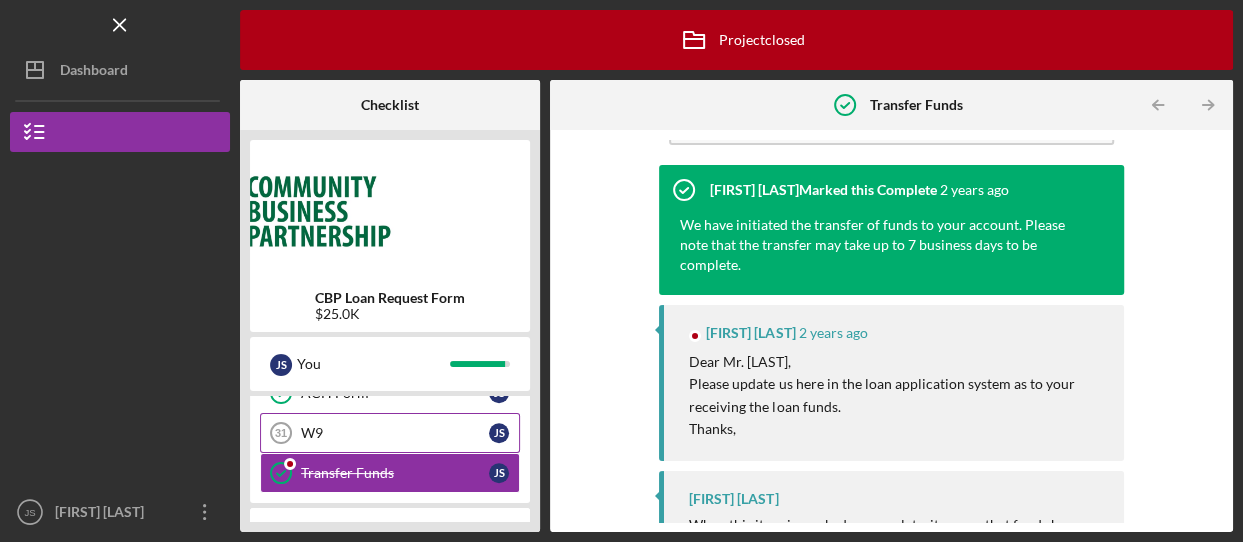click on "W9" at bounding box center (395, 433) 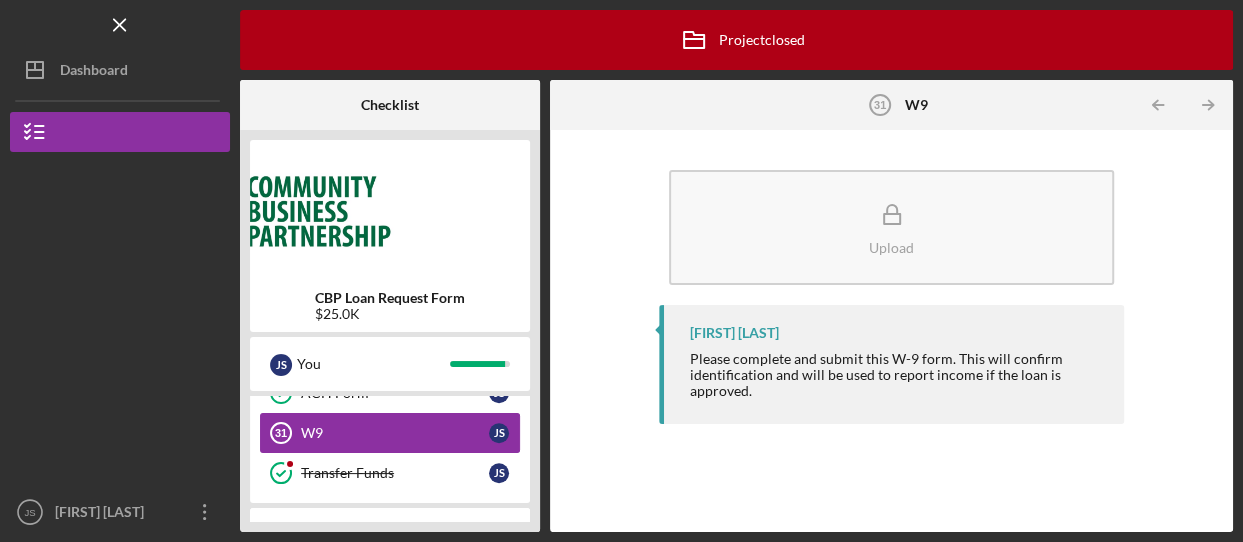 scroll, scrollTop: 1150, scrollLeft: 0, axis: vertical 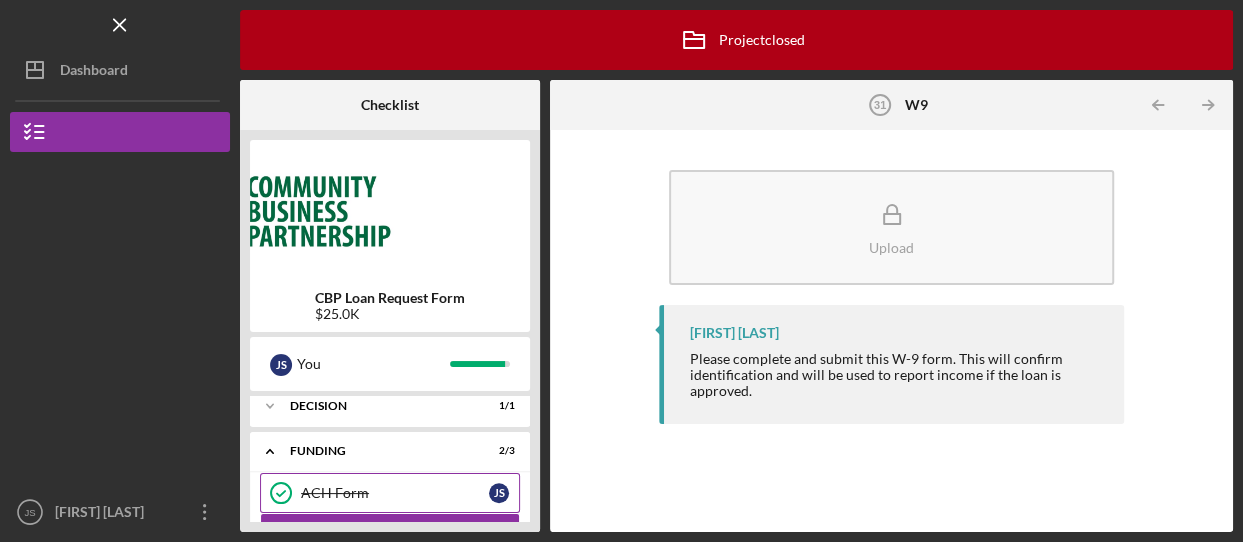 click on "ACH Form  ACH Form  J S" at bounding box center [390, 493] 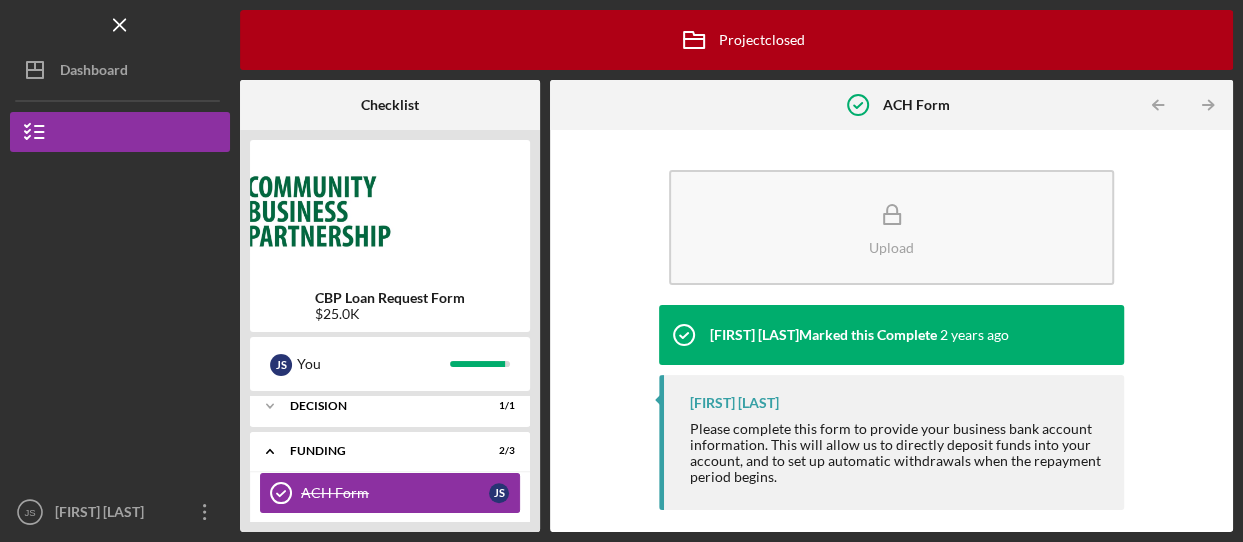 scroll, scrollTop: 1050, scrollLeft: 0, axis: vertical 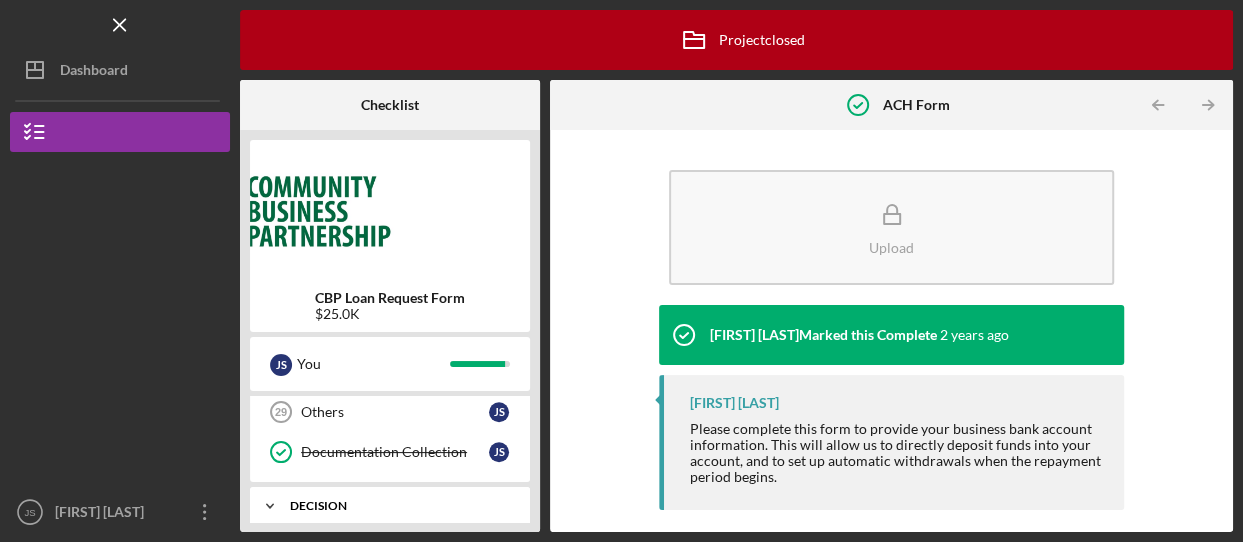 click on "Decision" at bounding box center (397, 506) 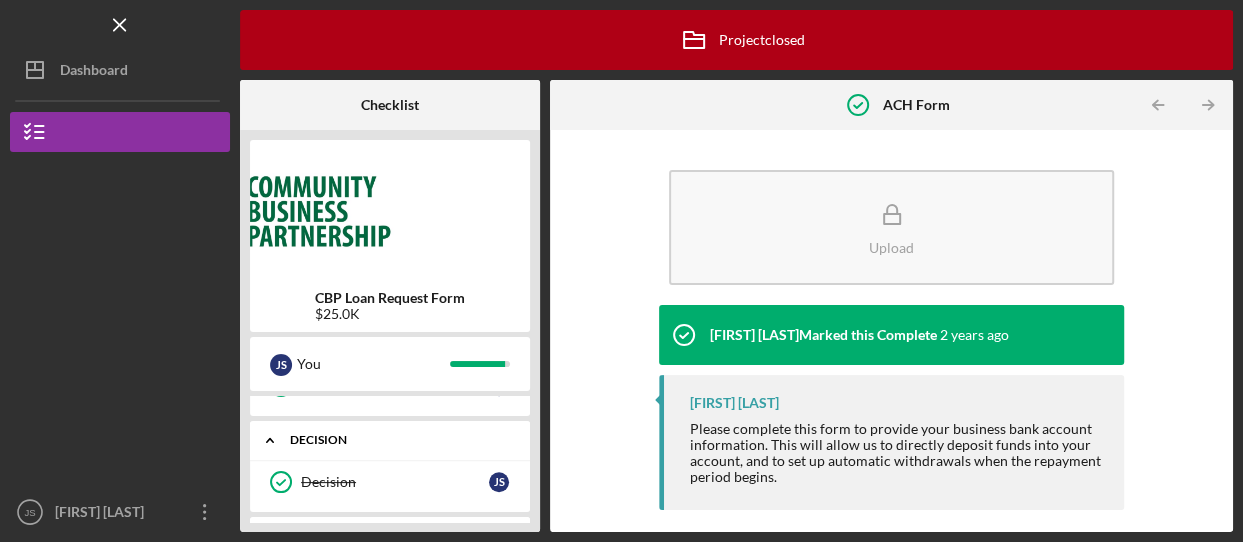 scroll, scrollTop: 1150, scrollLeft: 0, axis: vertical 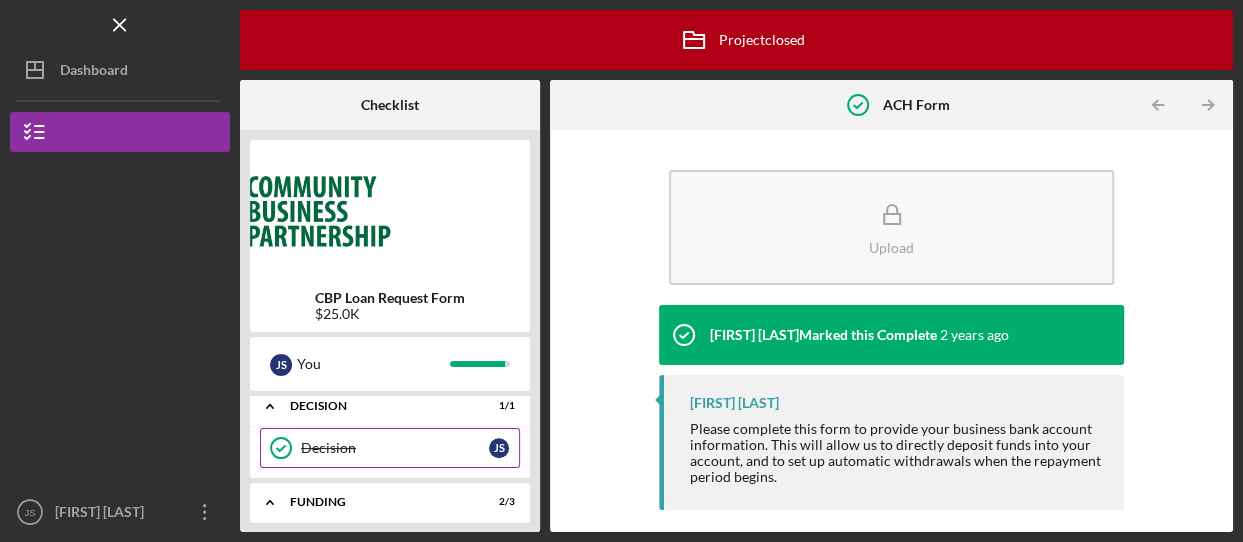 click on "Decision" at bounding box center [395, 448] 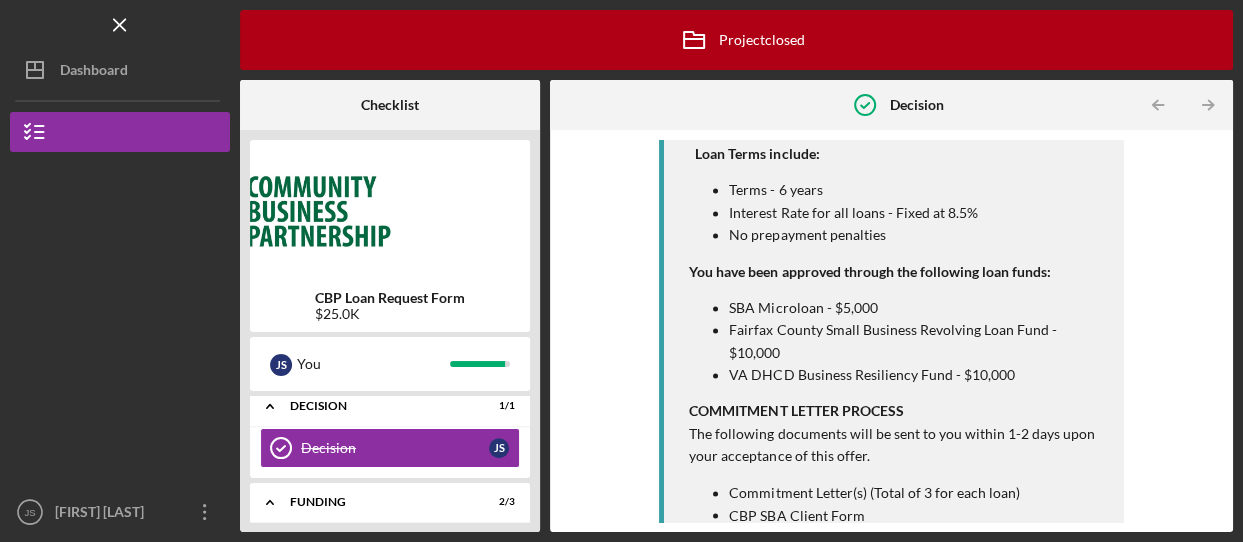 scroll, scrollTop: 1900, scrollLeft: 0, axis: vertical 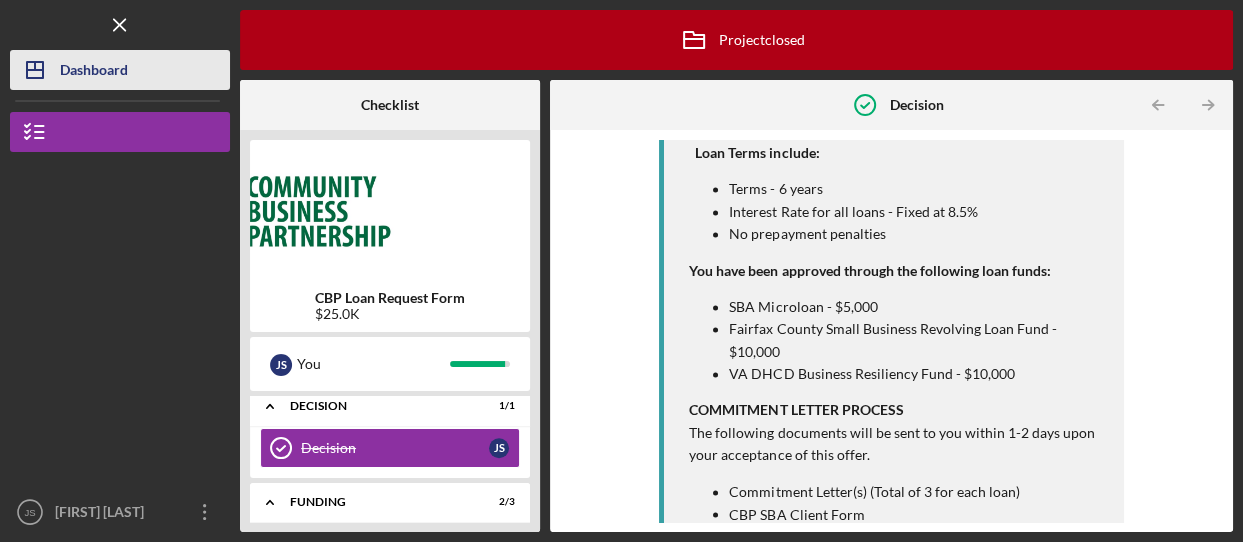 click on "Dashboard" at bounding box center [94, 72] 